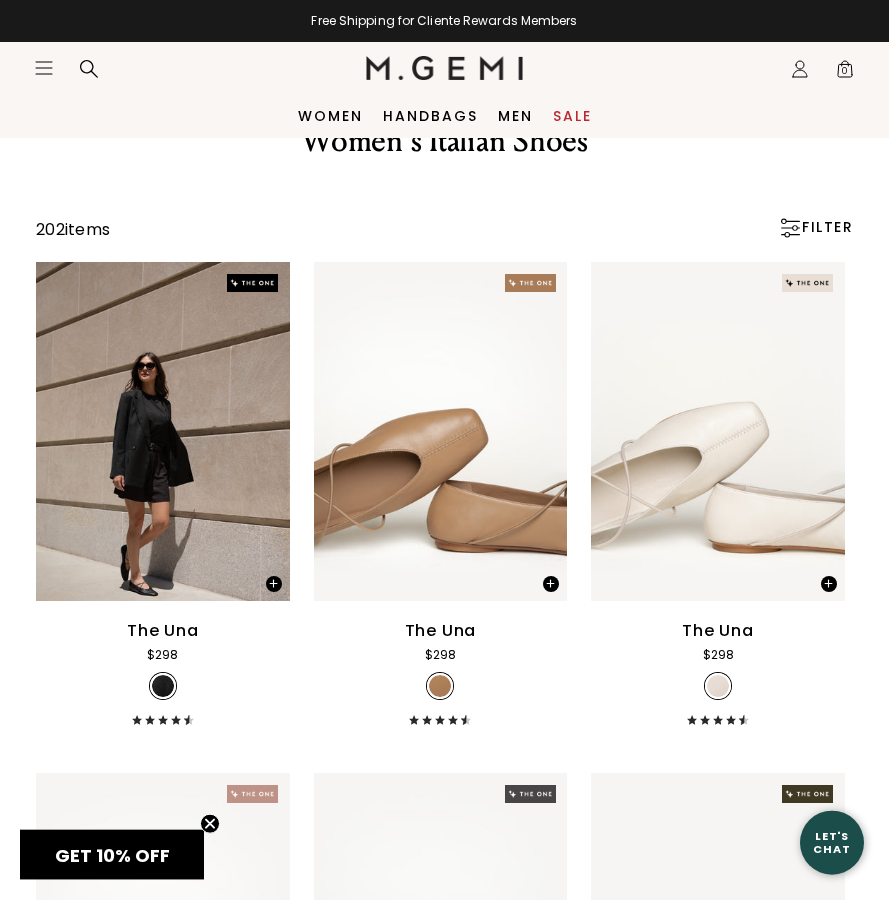 scroll, scrollTop: 0, scrollLeft: 0, axis: both 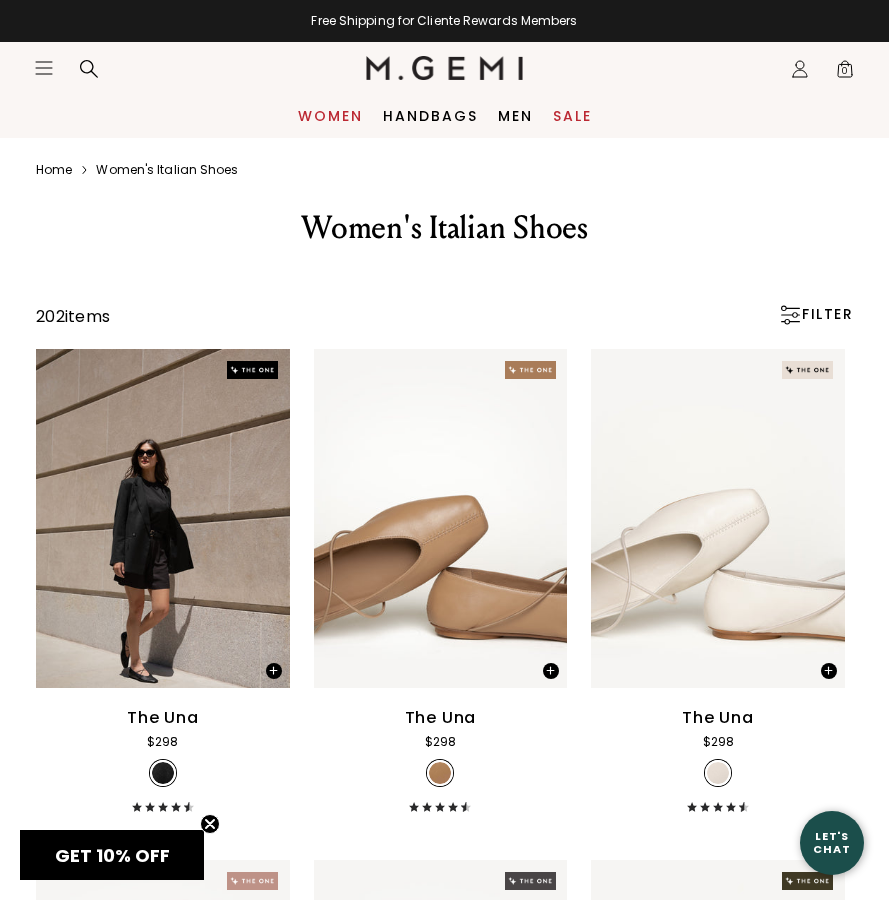 click on "Women" at bounding box center [330, 116] 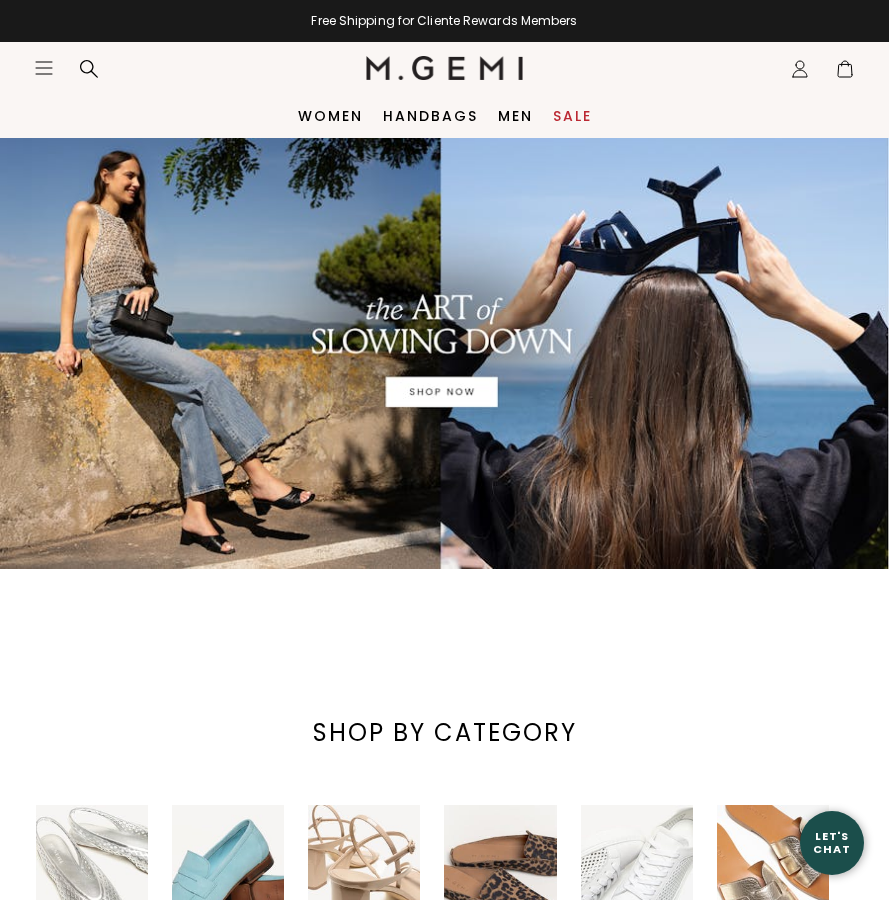 scroll, scrollTop: 0, scrollLeft: 0, axis: both 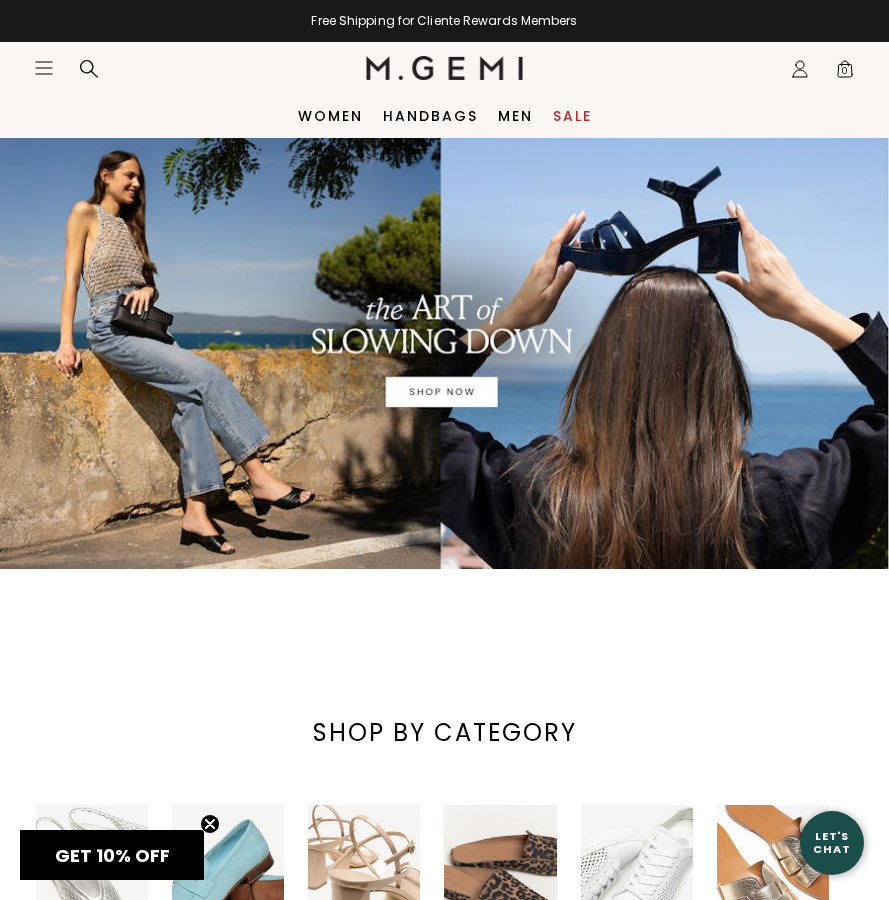 click on "Sale" at bounding box center (572, 116) 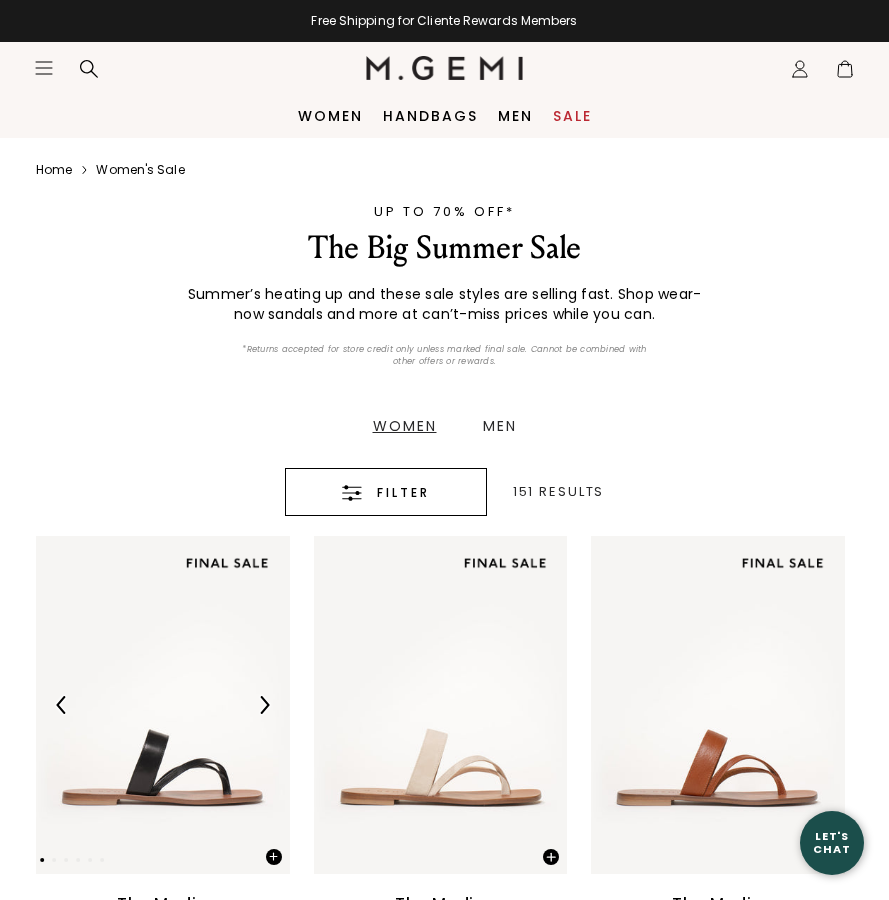 scroll, scrollTop: 0, scrollLeft: 0, axis: both 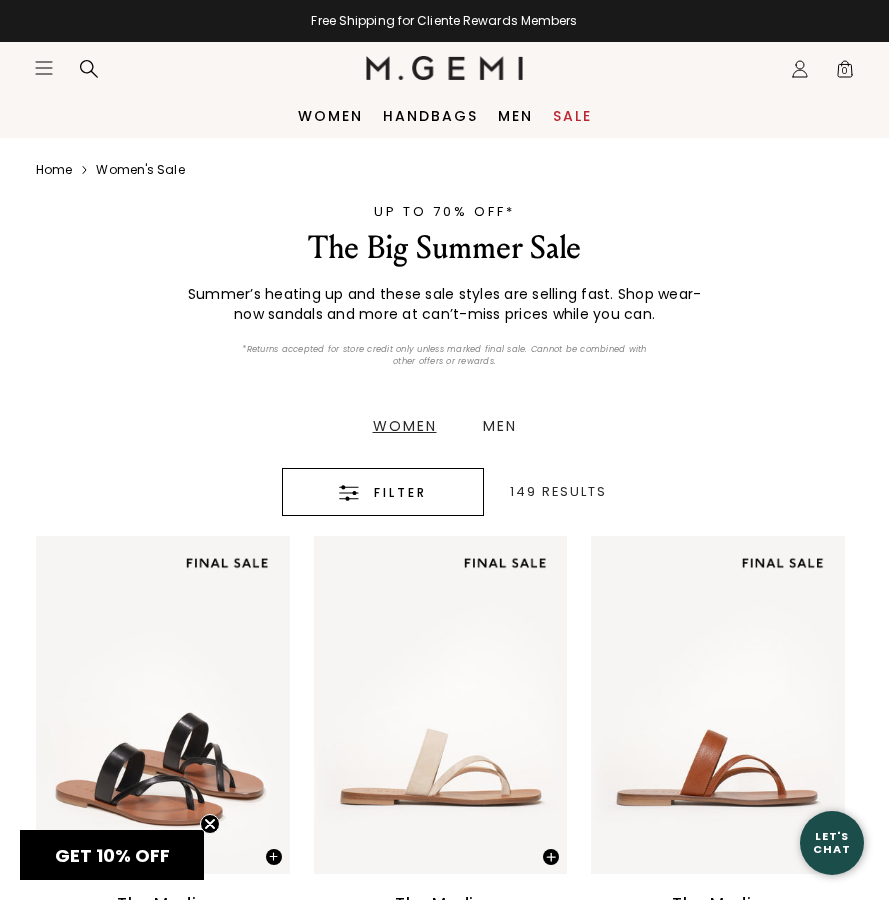 click 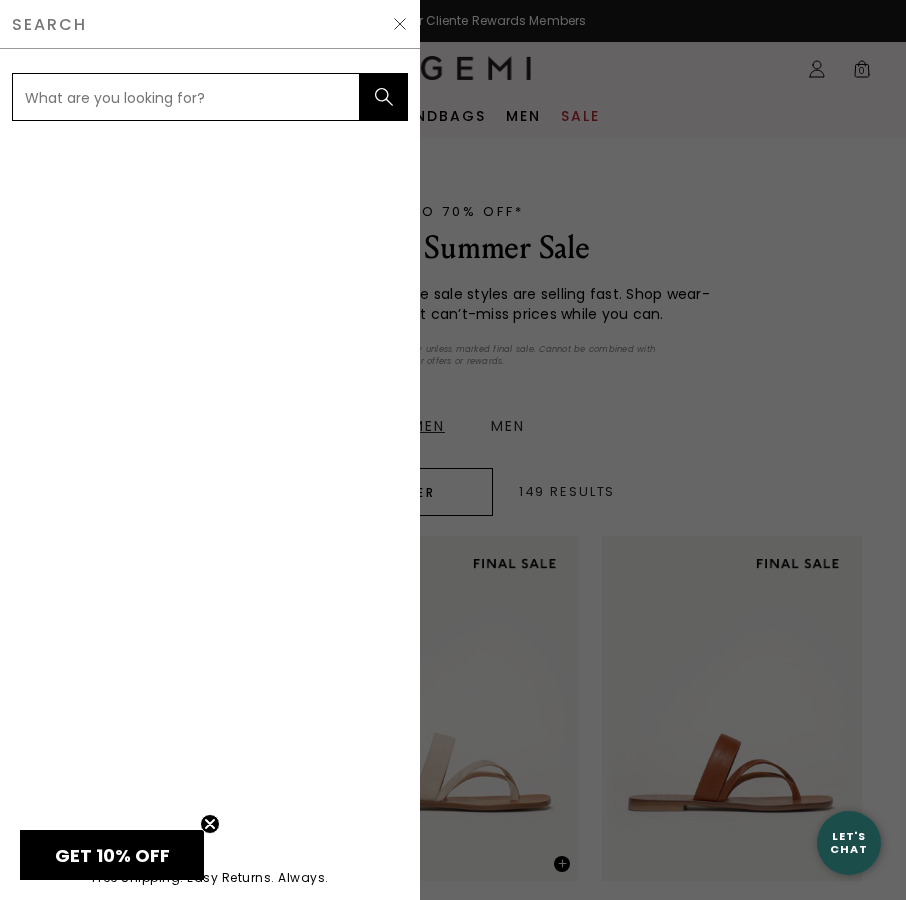 click at bounding box center (186, 97) 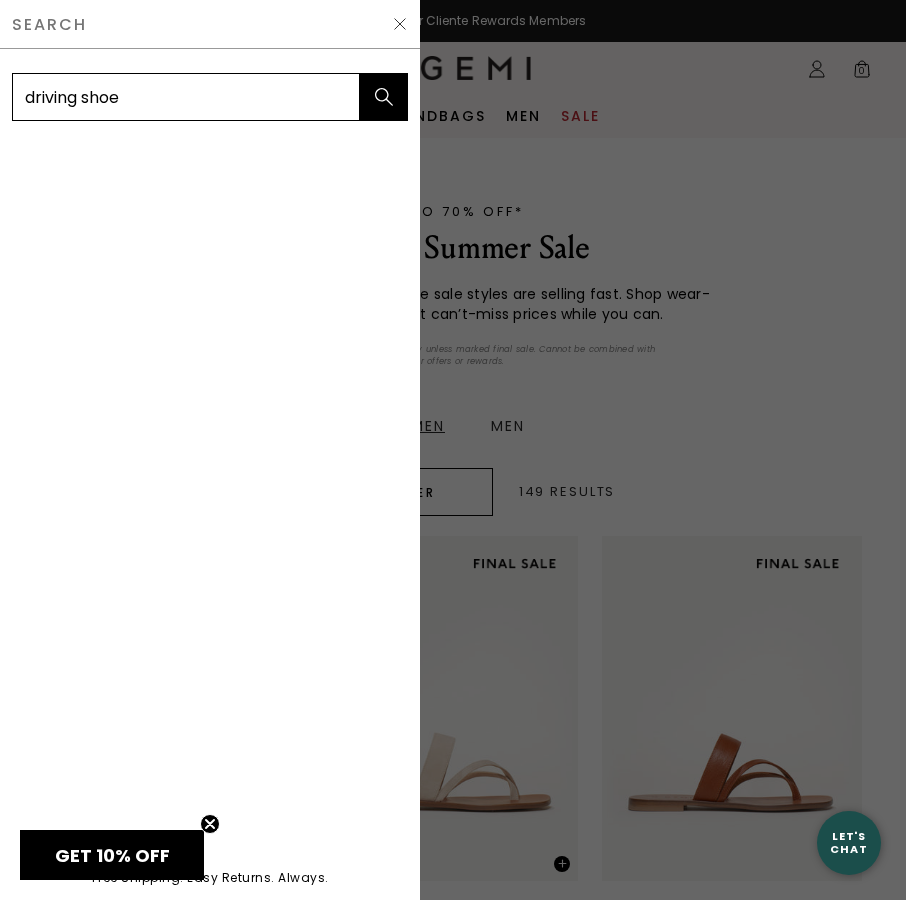 type on "driving shoe" 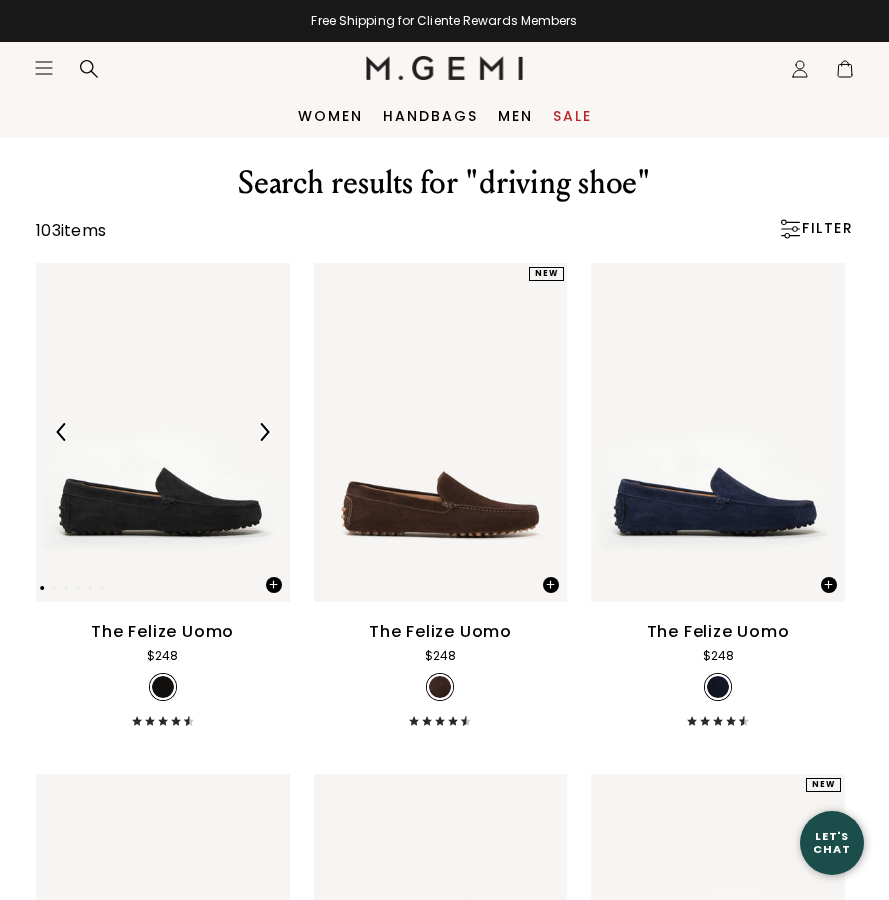 scroll, scrollTop: 0, scrollLeft: 0, axis: both 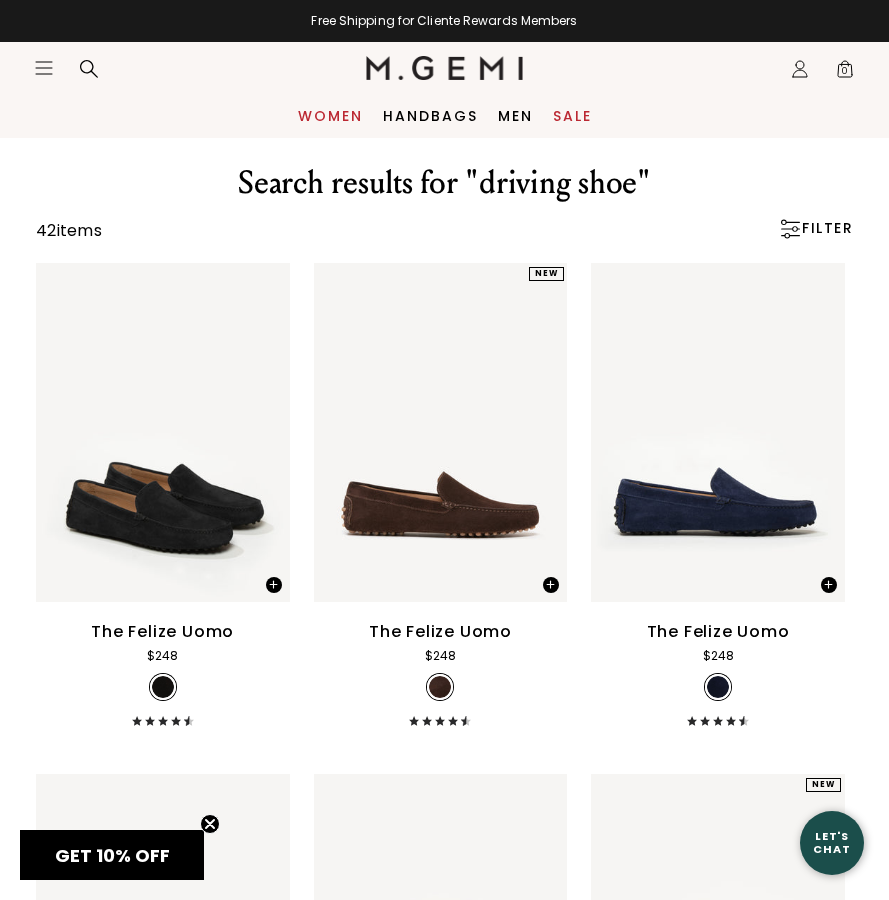 click on "Women" at bounding box center (330, 116) 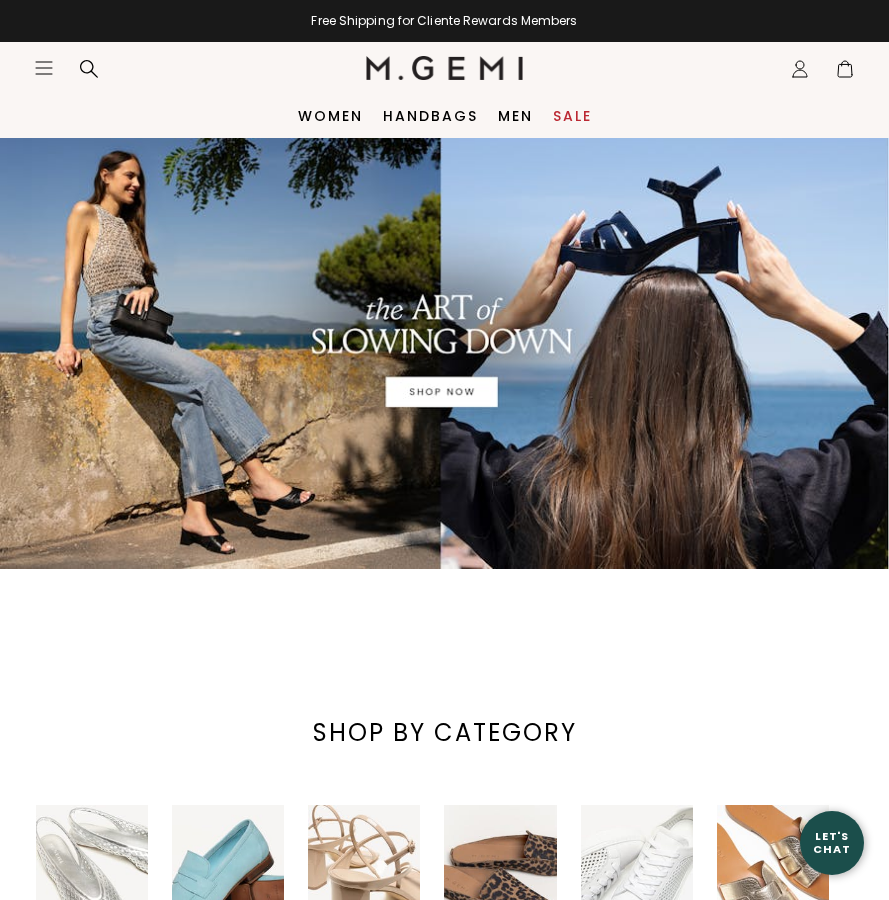 scroll, scrollTop: 0, scrollLeft: 0, axis: both 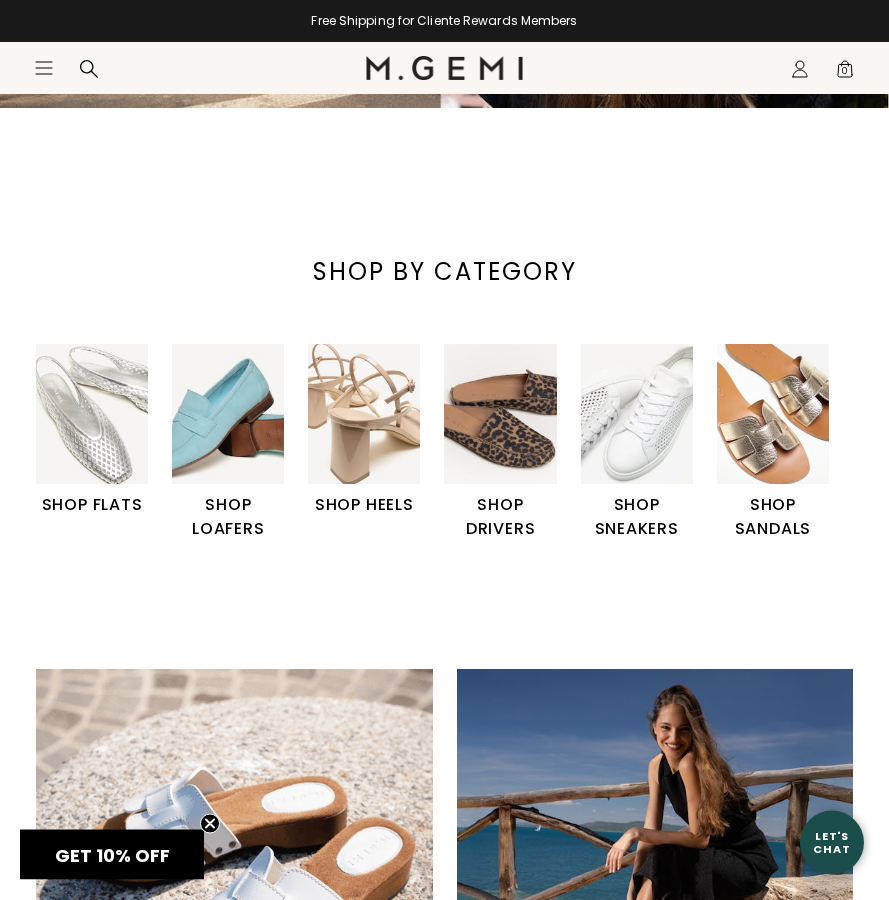 click at bounding box center (500, 414) 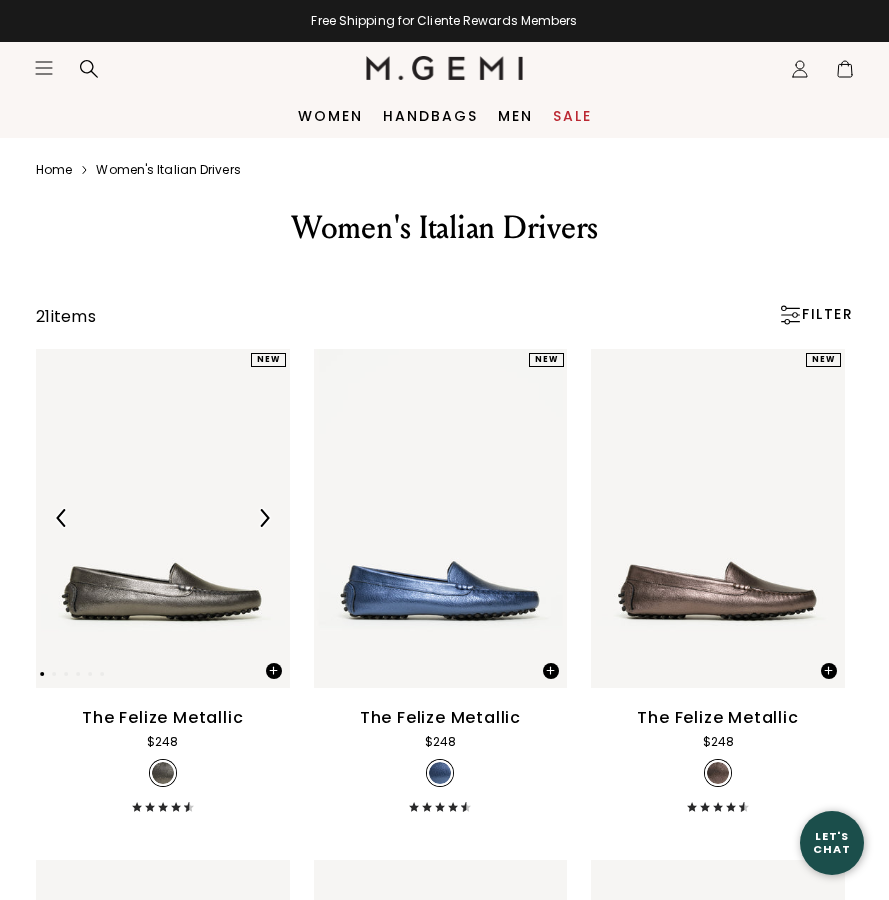 scroll, scrollTop: 0, scrollLeft: 0, axis: both 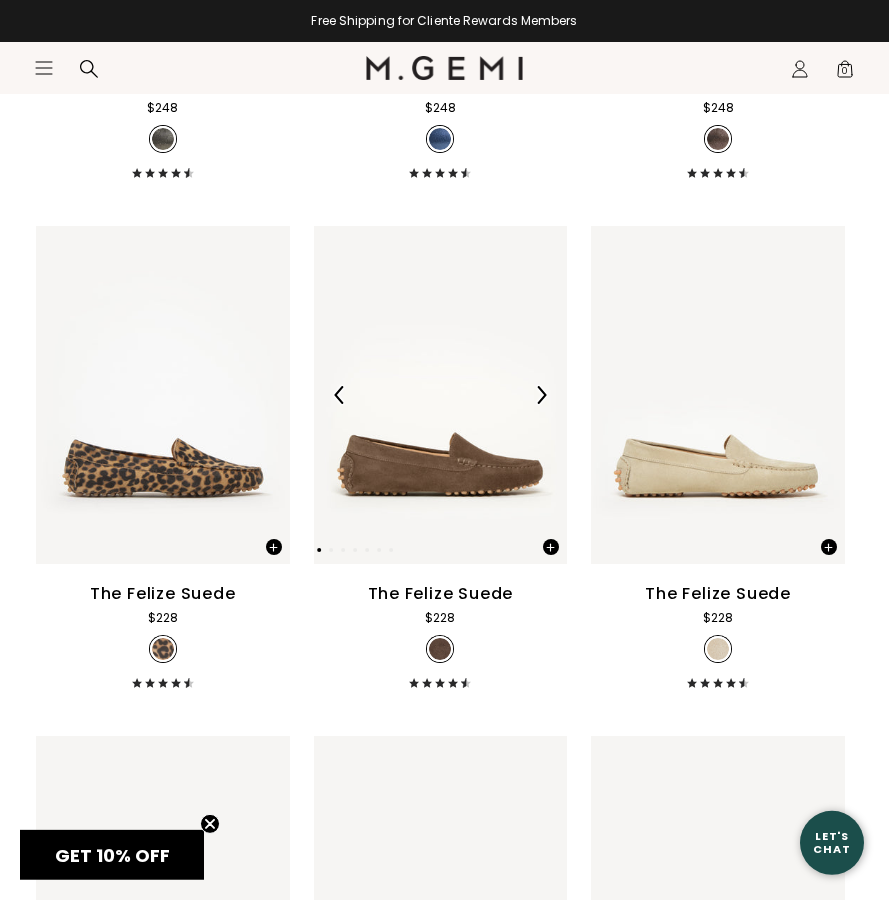 click at bounding box center (441, 395) 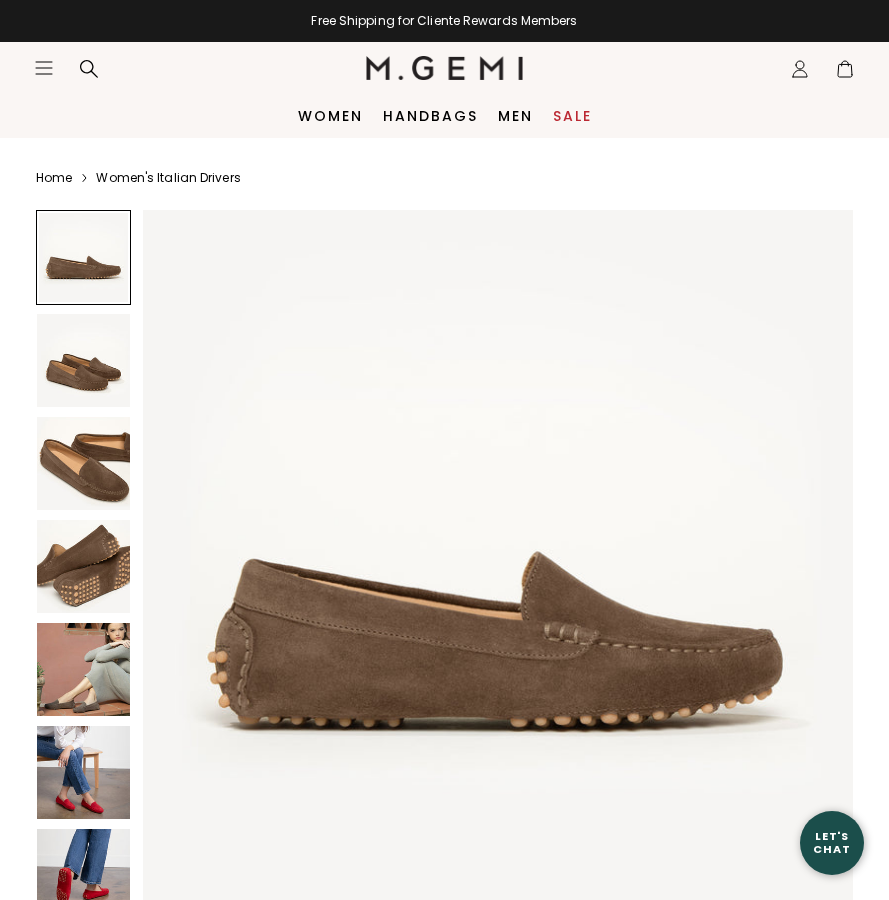 scroll, scrollTop: 0, scrollLeft: 0, axis: both 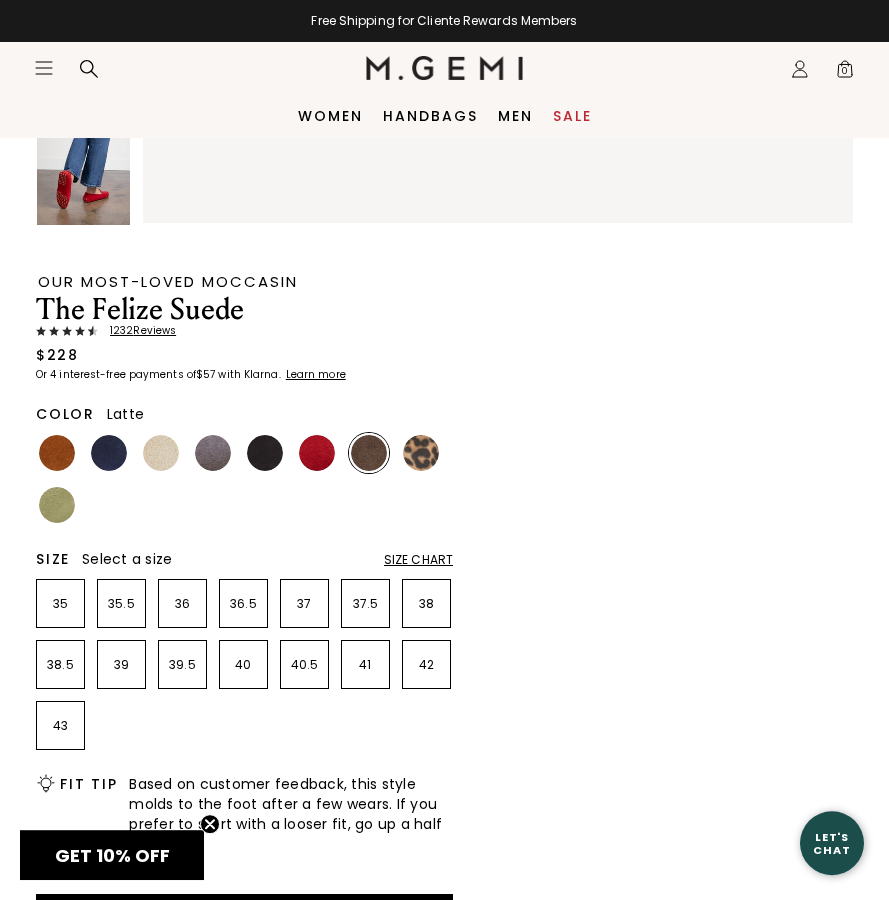 click at bounding box center (161, 453) 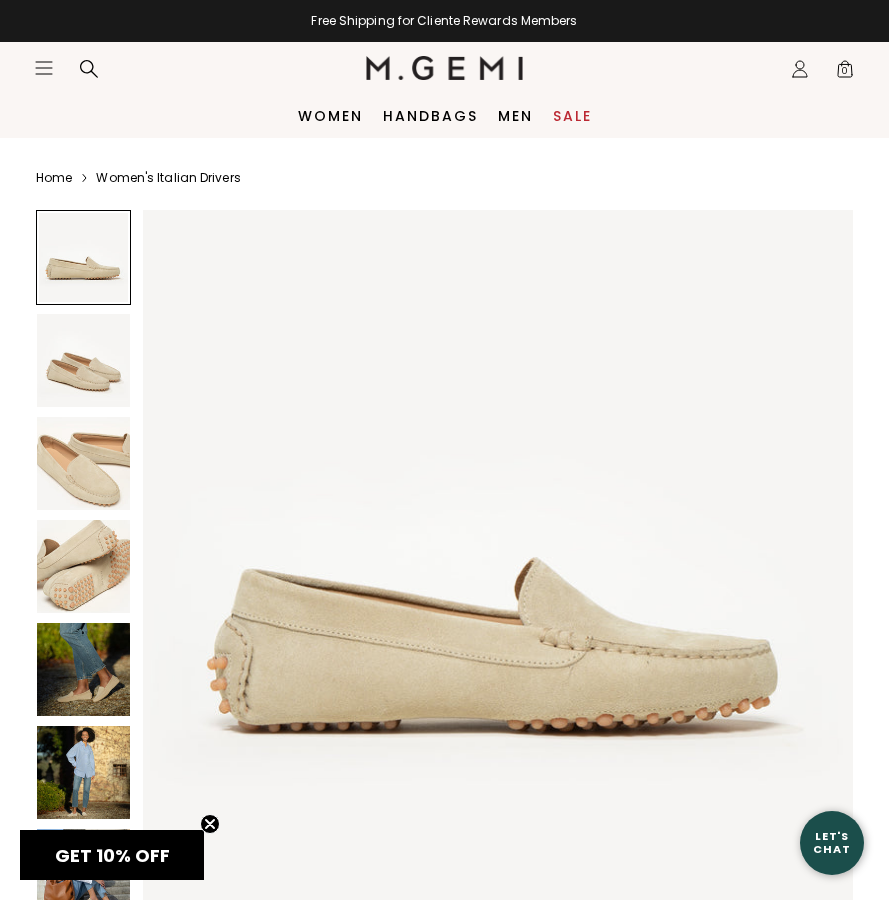 scroll, scrollTop: 161, scrollLeft: 0, axis: vertical 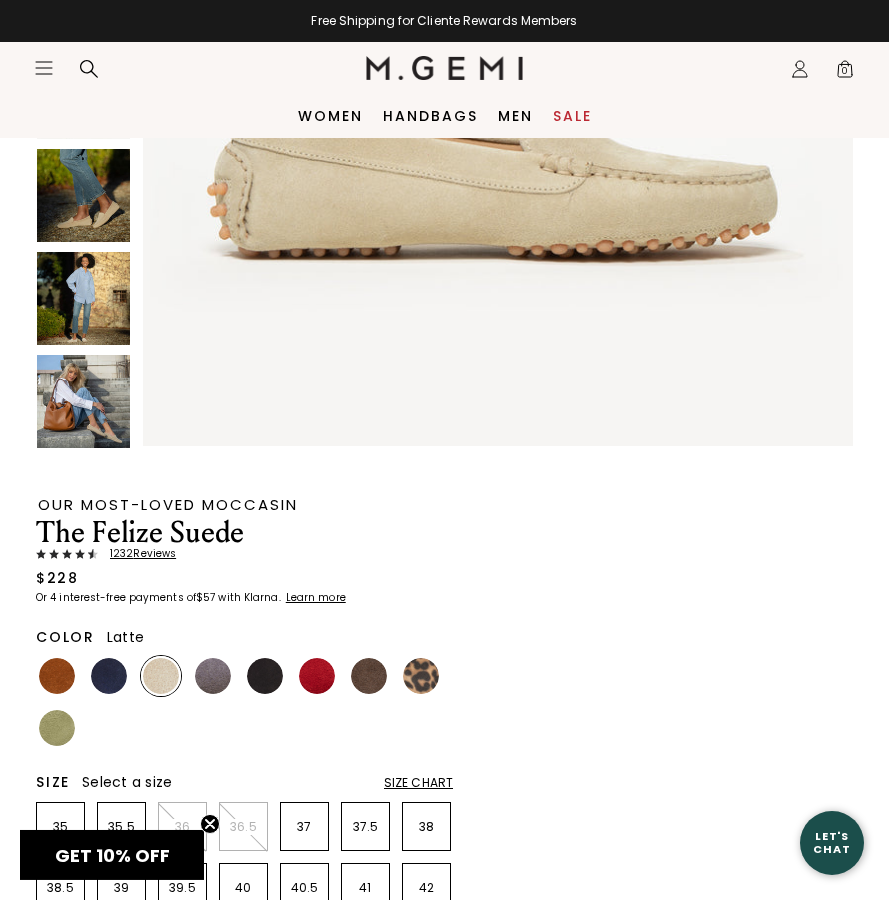 click at bounding box center (83, 298) 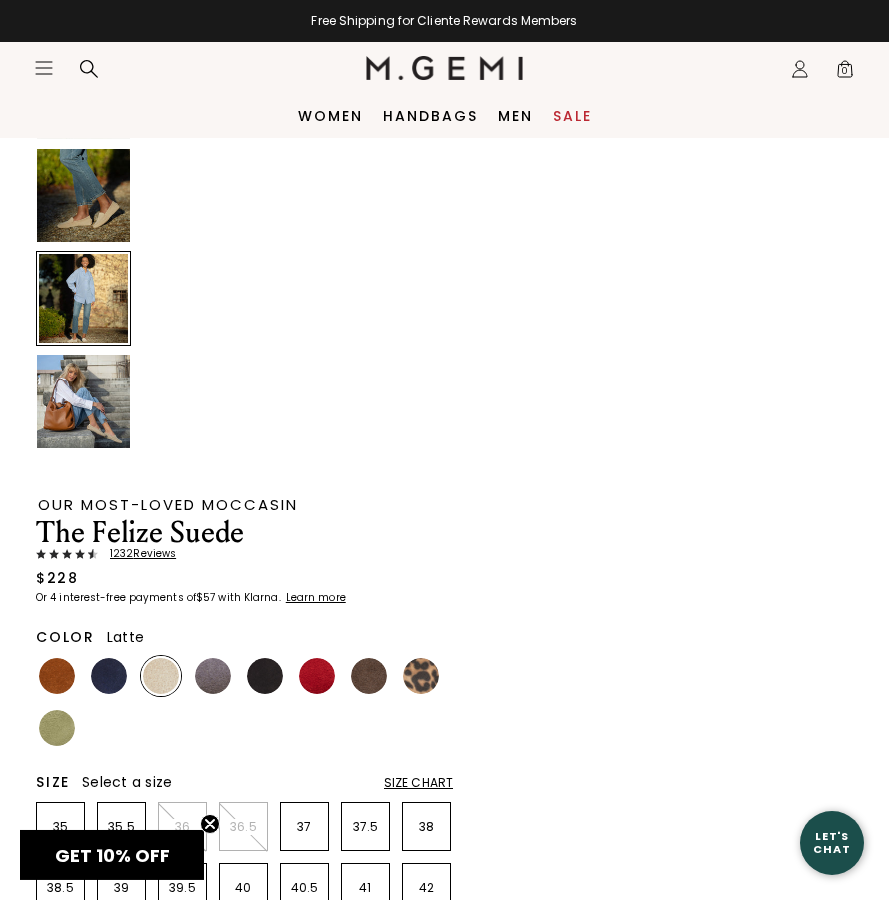 scroll, scrollTop: 3665, scrollLeft: 0, axis: vertical 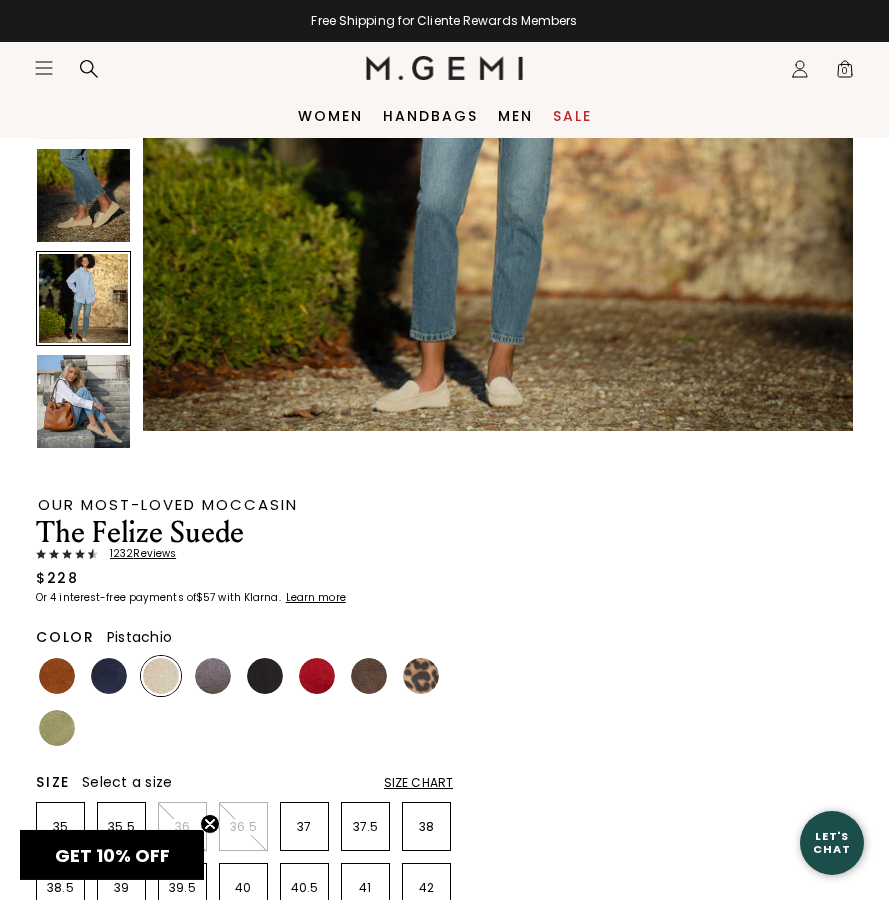 click at bounding box center (57, 728) 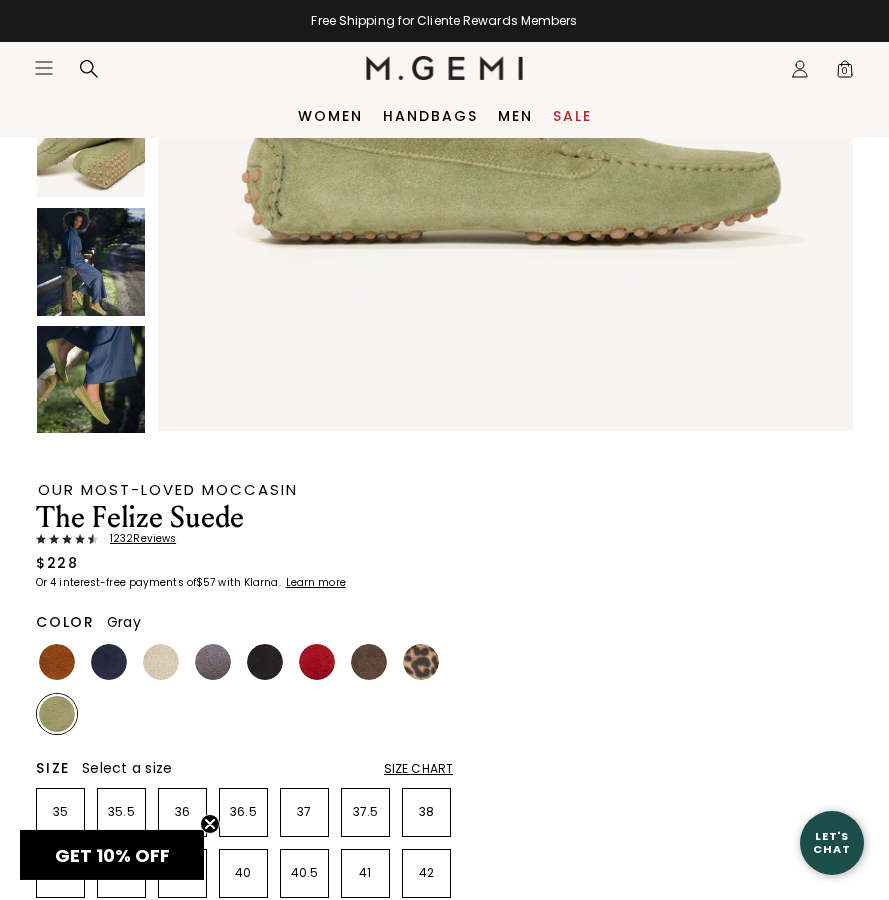 click at bounding box center [213, 662] 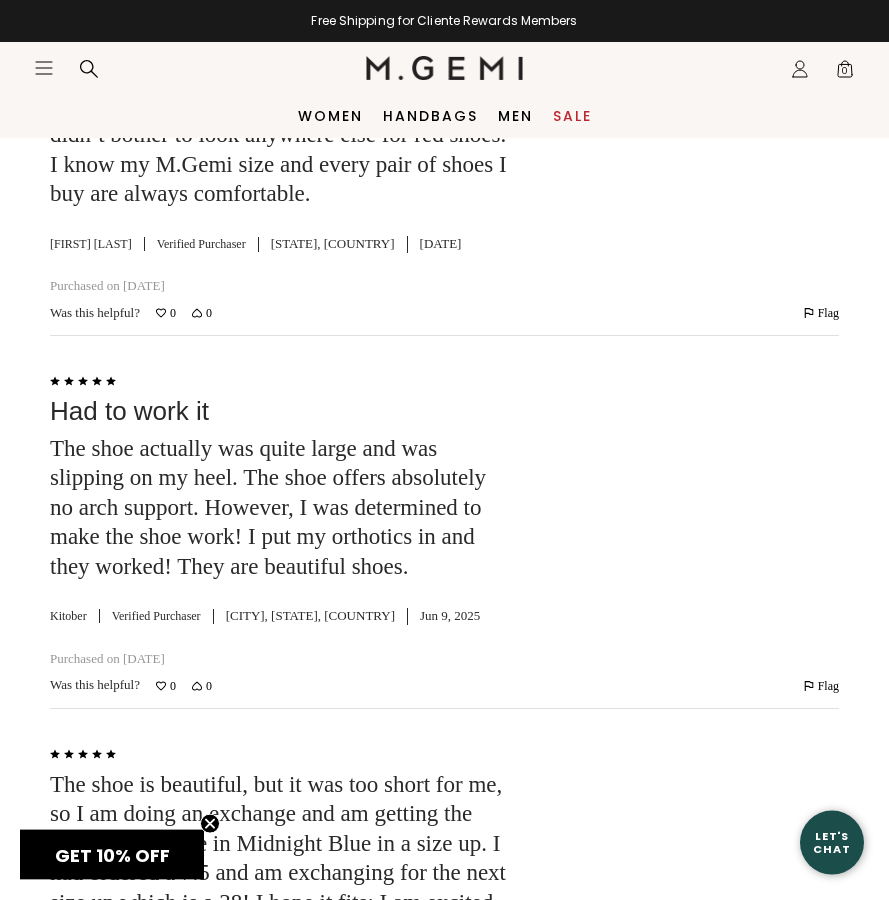 scroll, scrollTop: 474, scrollLeft: 0, axis: vertical 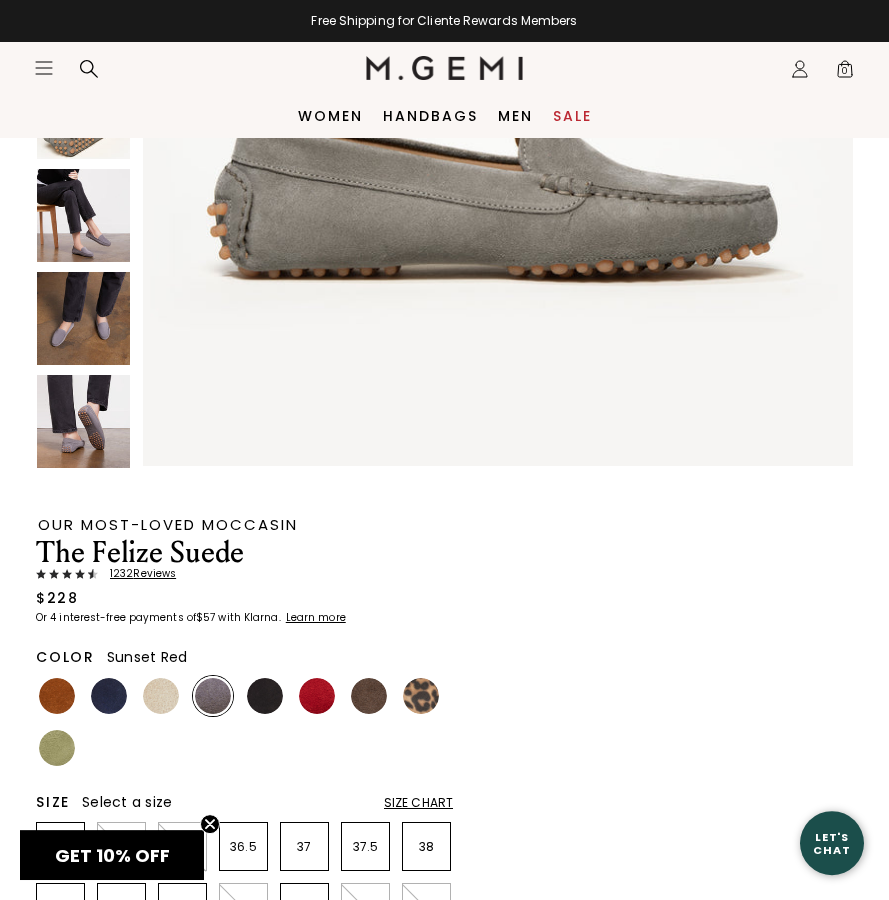 click at bounding box center (317, 696) 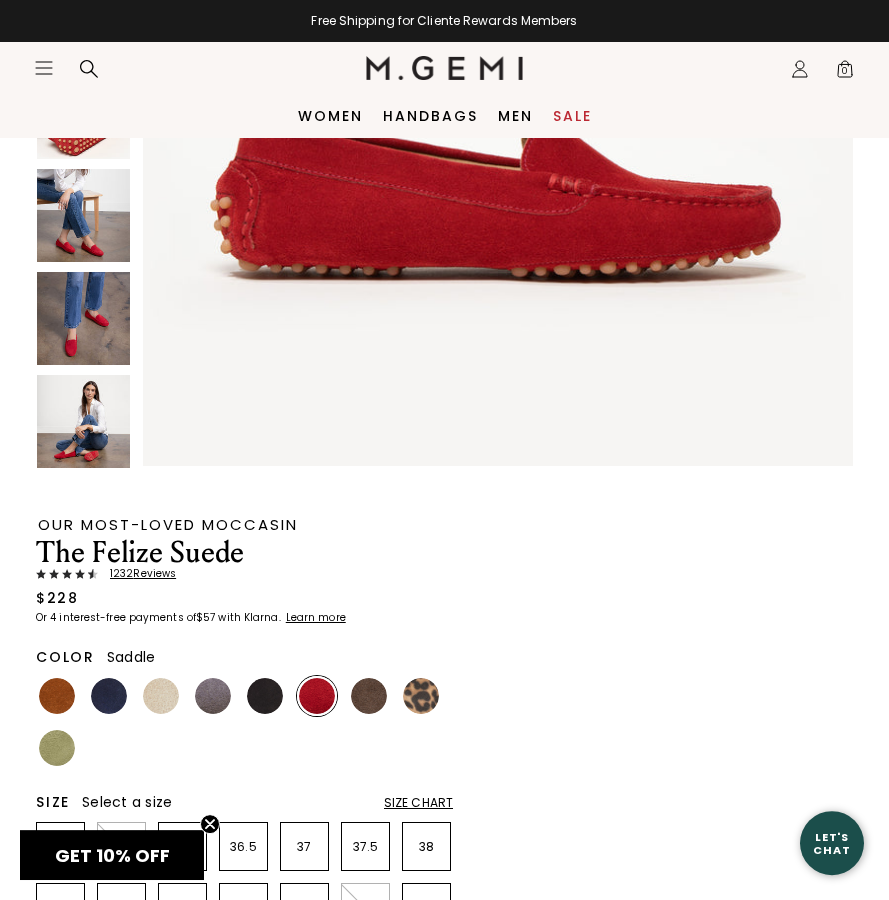 click at bounding box center (57, 696) 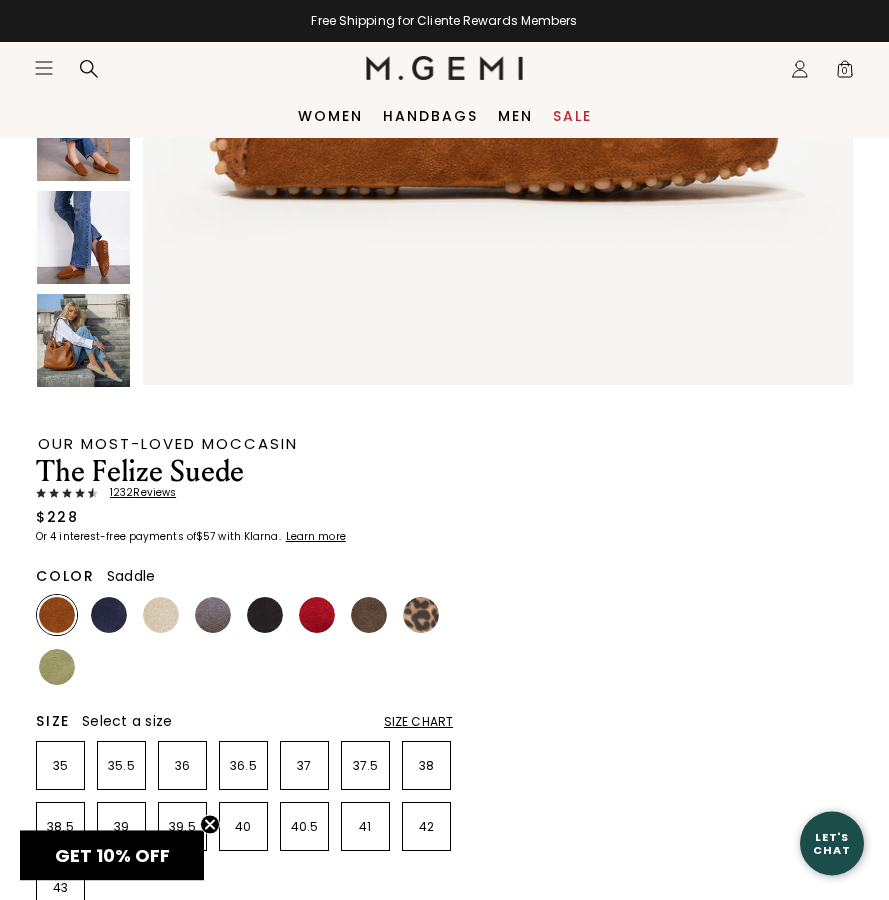 scroll, scrollTop: 111, scrollLeft: 0, axis: vertical 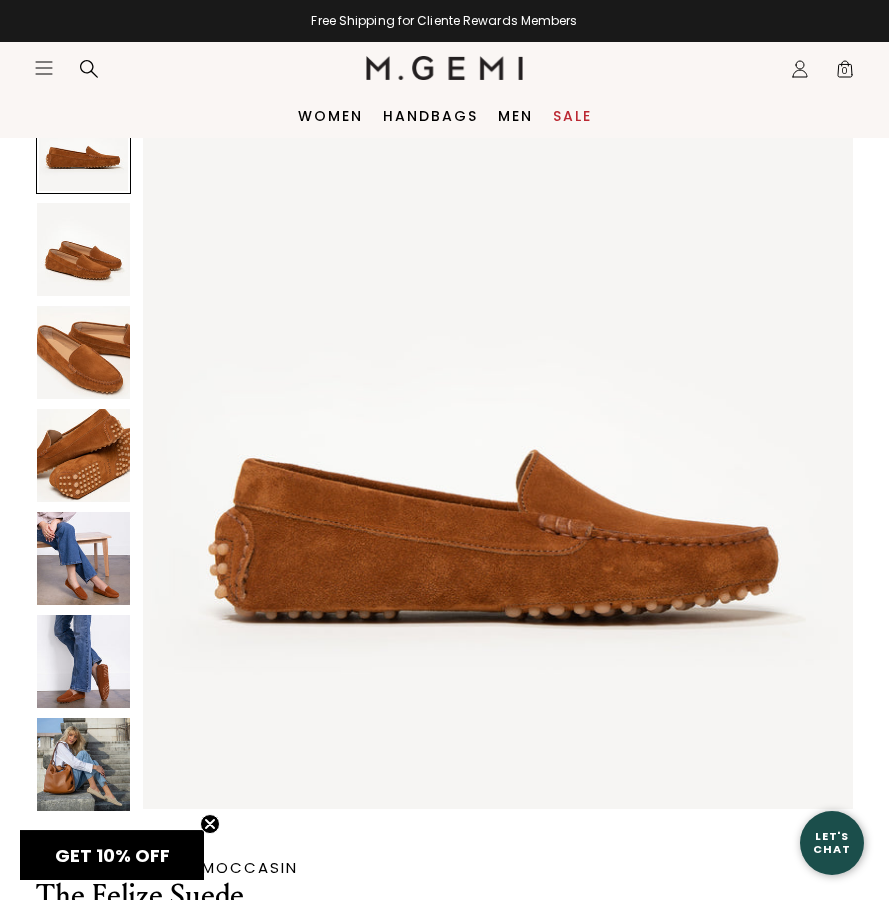 click at bounding box center [83, 764] 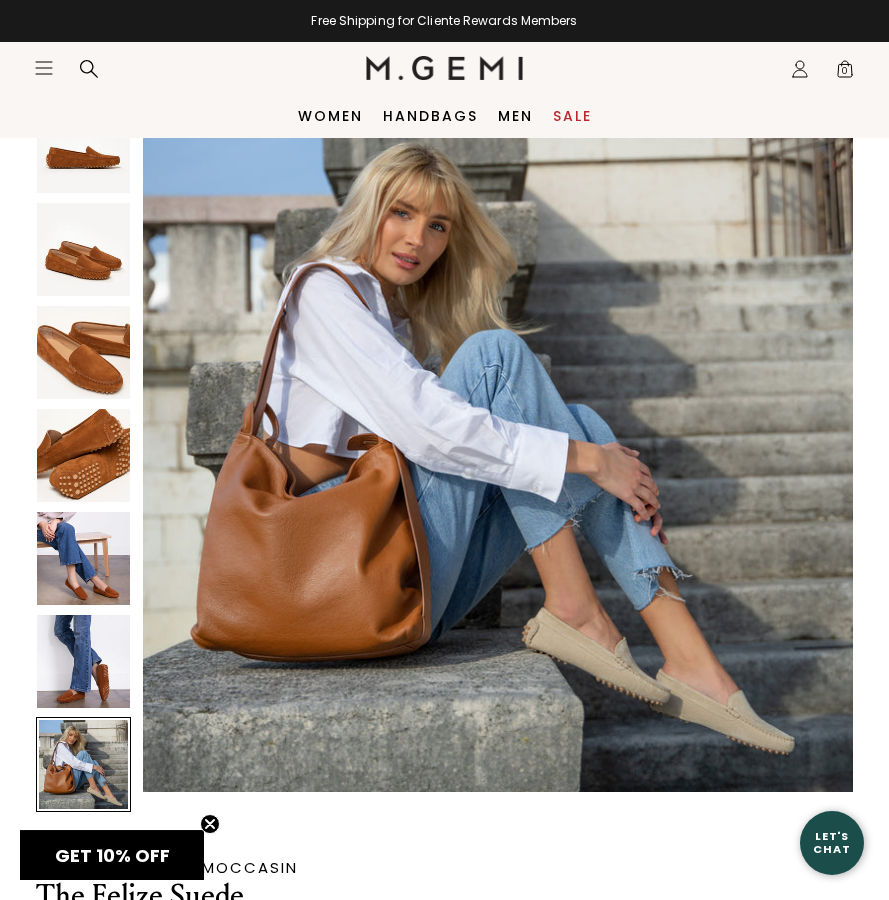 scroll, scrollTop: 4398, scrollLeft: 0, axis: vertical 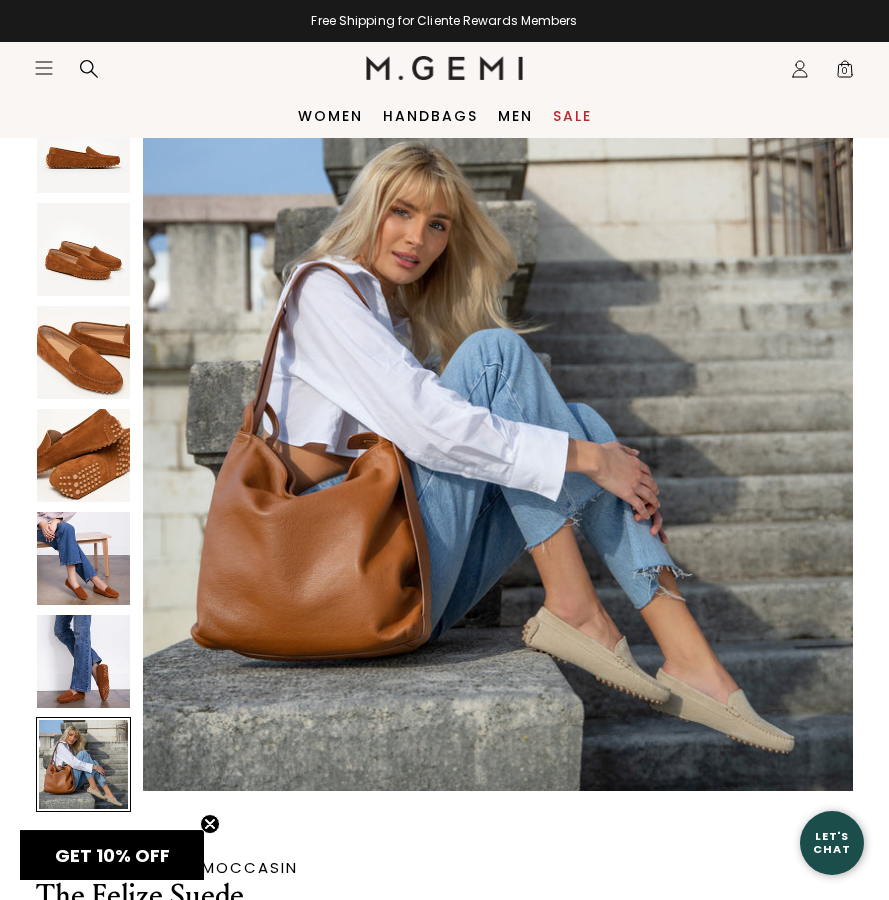 click at bounding box center (83, 661) 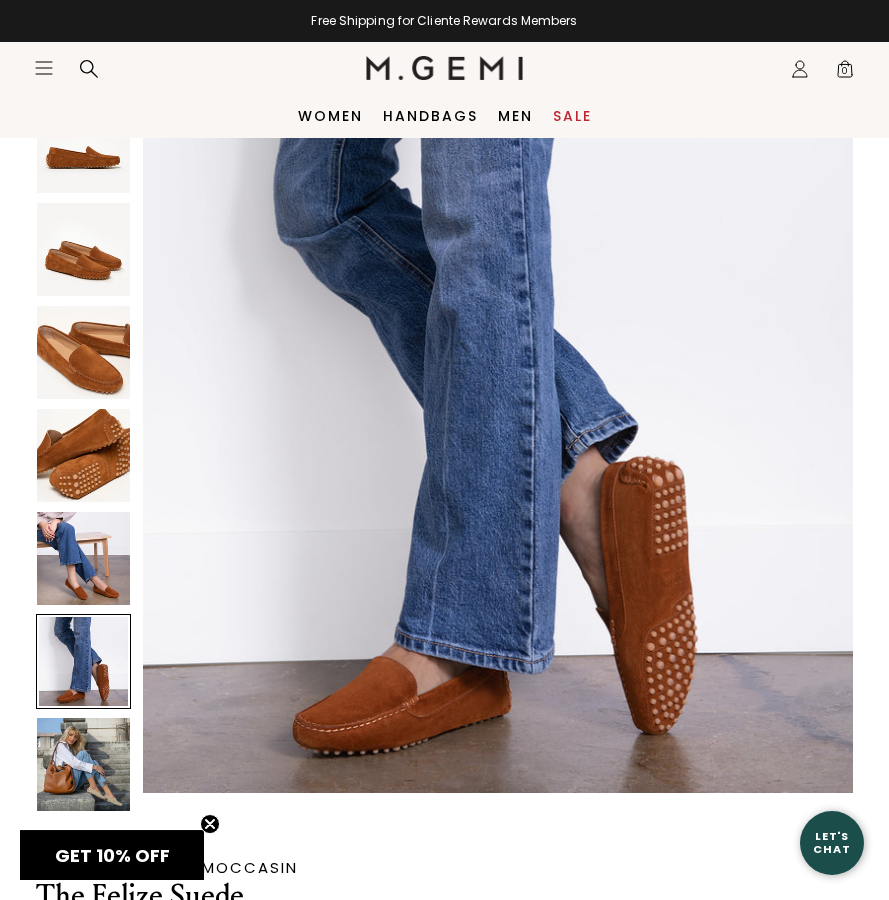 scroll, scrollTop: 3665, scrollLeft: 0, axis: vertical 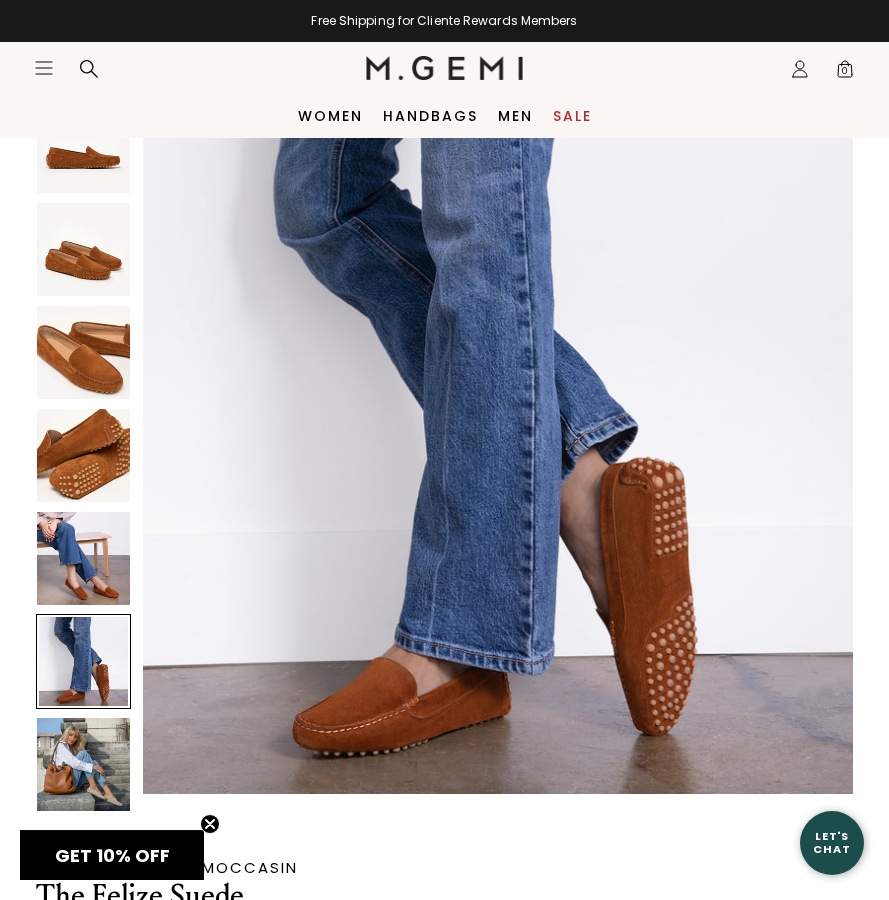 click at bounding box center (83, 558) 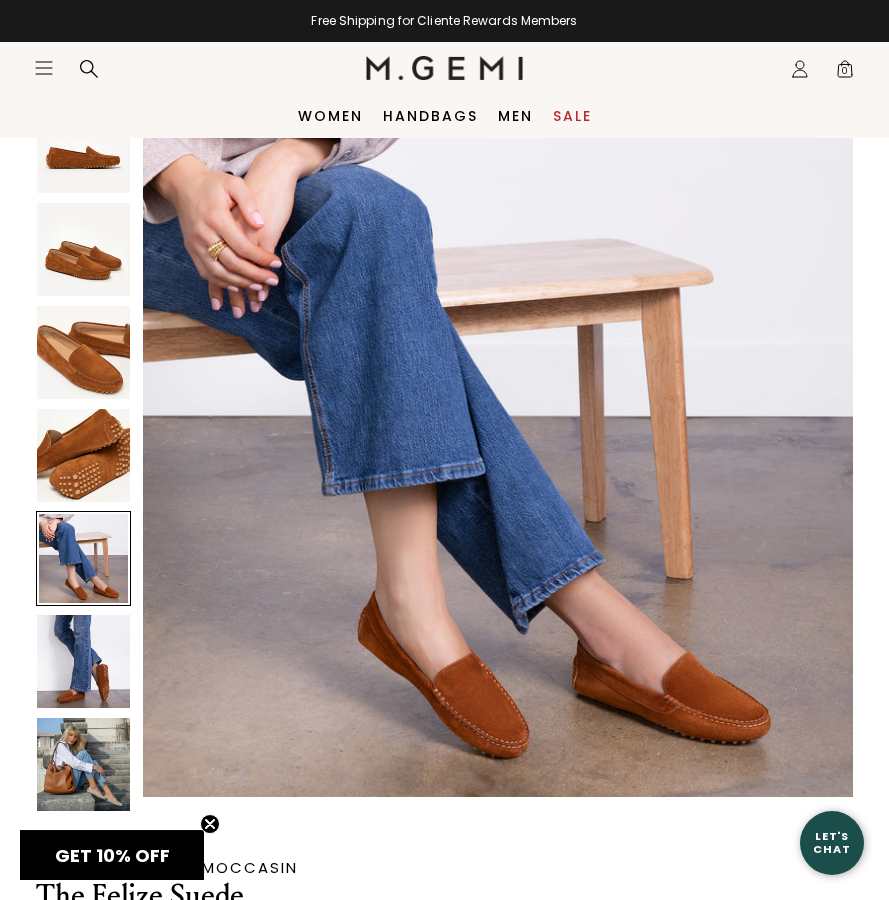 click at bounding box center (83, 455) 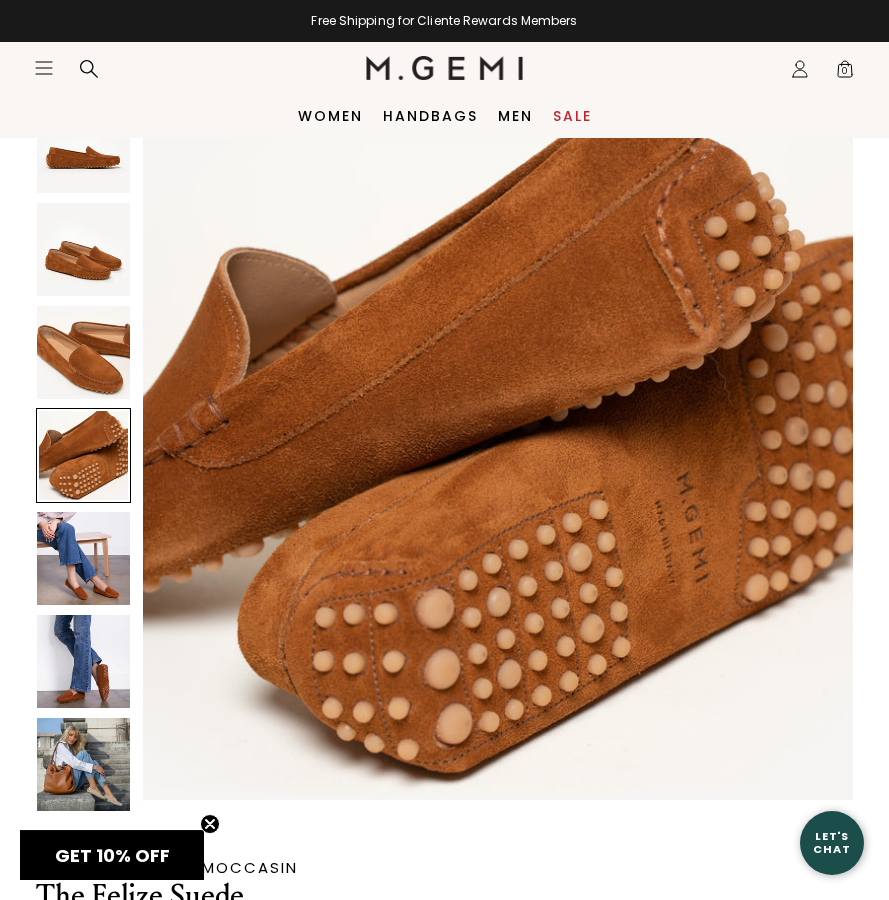 click at bounding box center [83, 352] 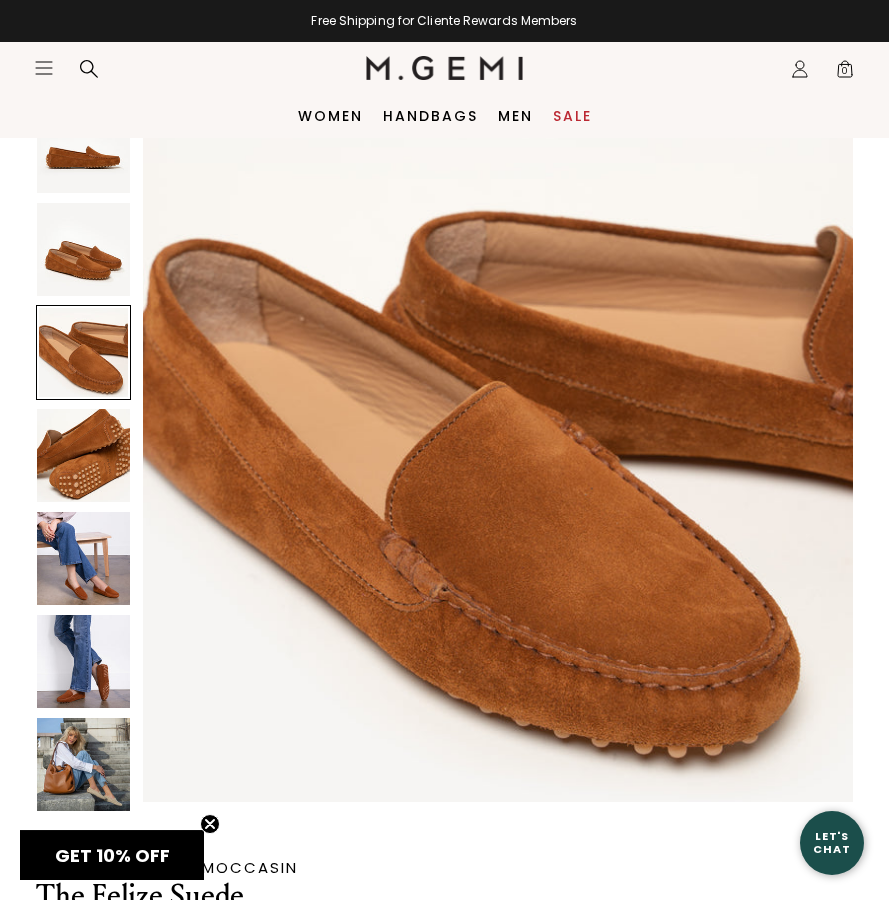 scroll, scrollTop: 1466, scrollLeft: 0, axis: vertical 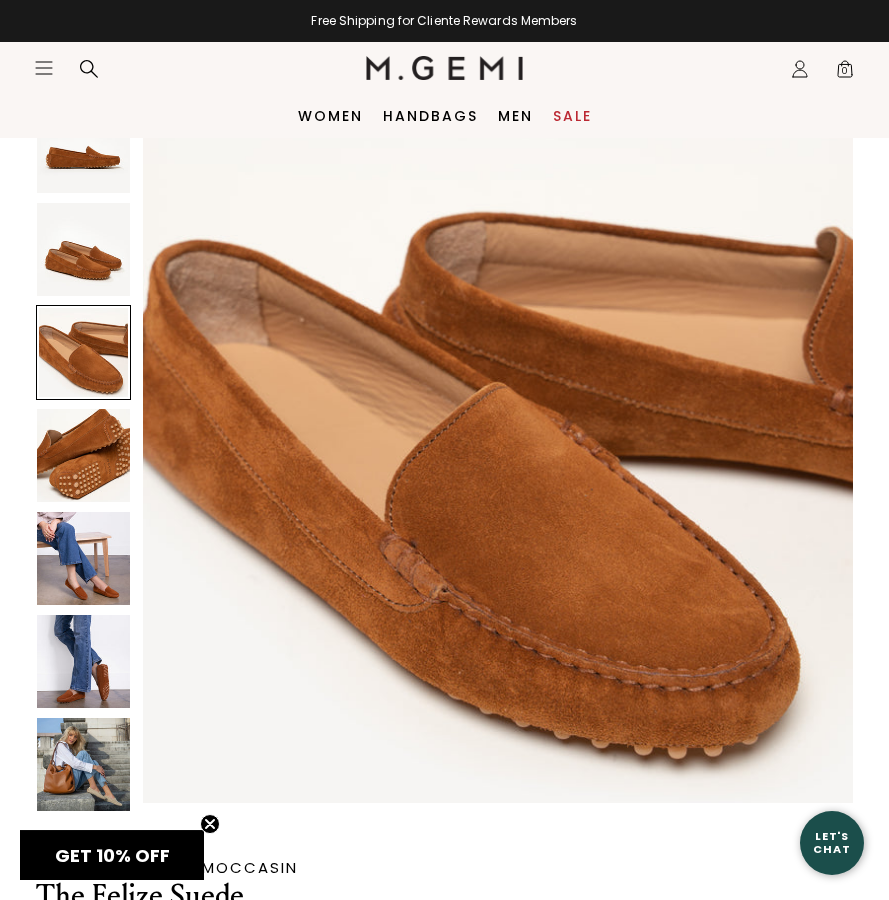 click at bounding box center (83, 146) 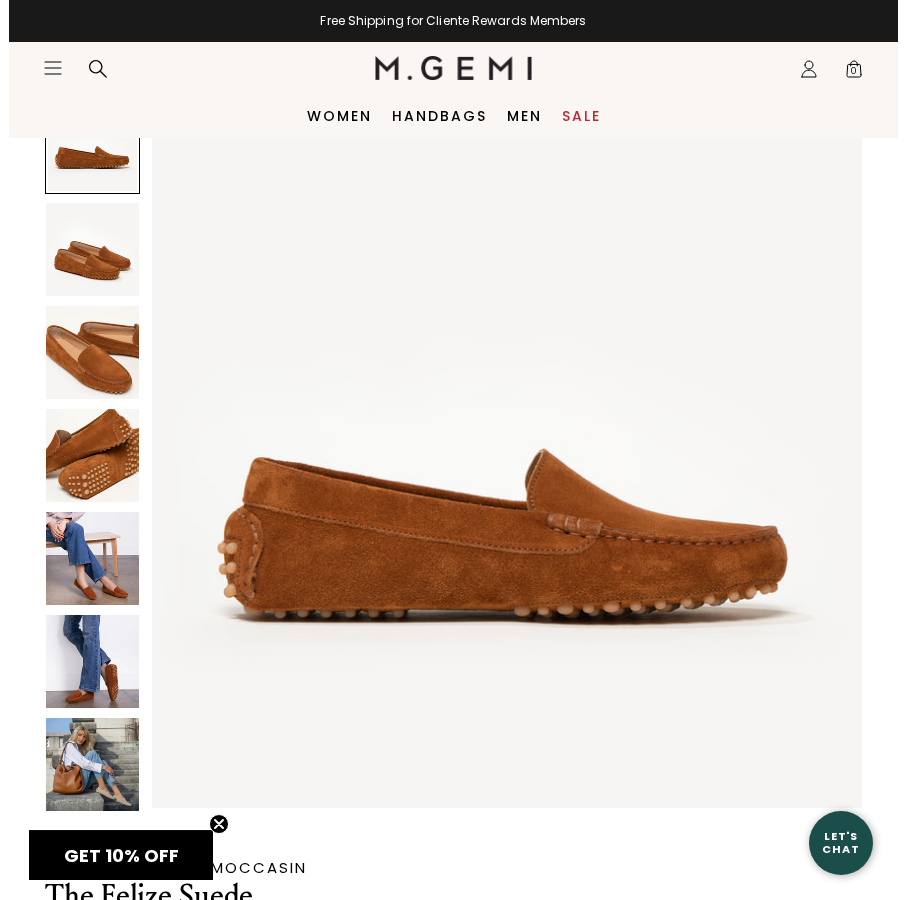 scroll, scrollTop: 0, scrollLeft: 0, axis: both 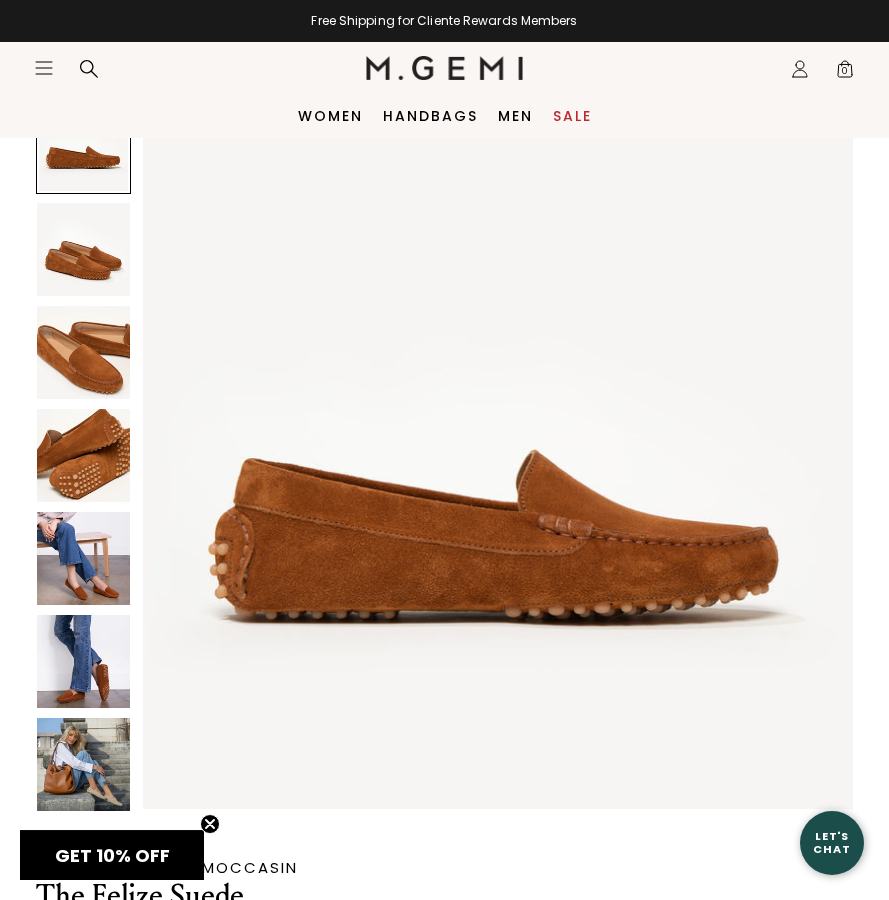 click 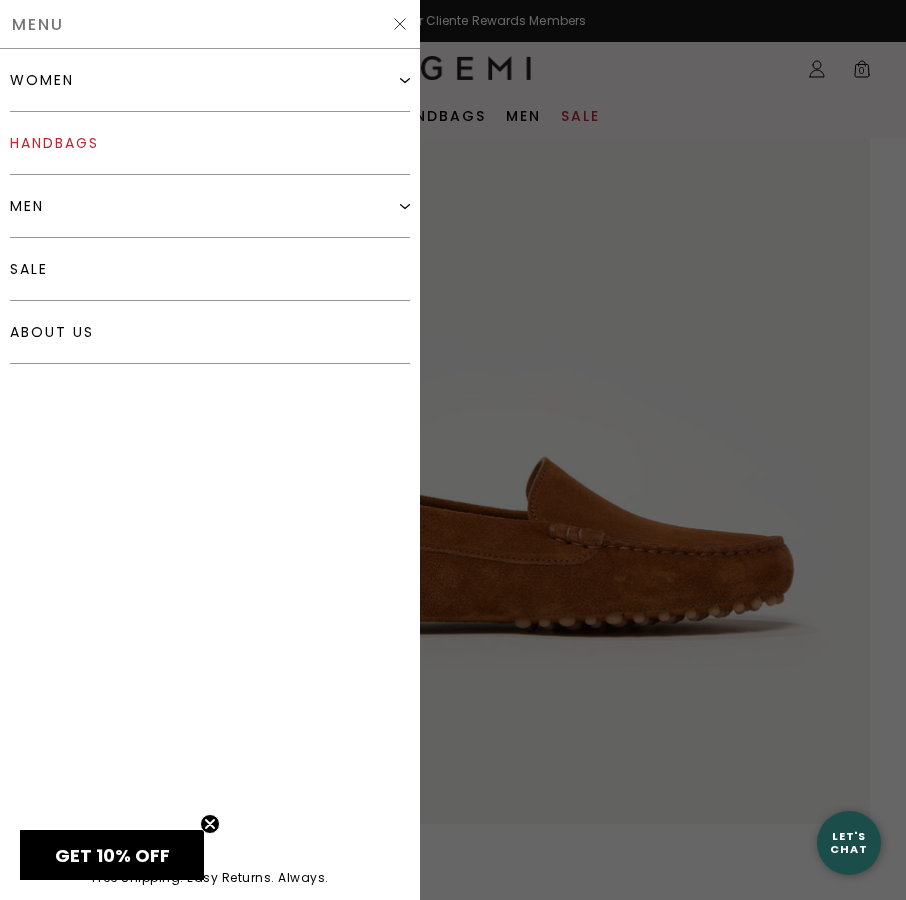 click on "handbags" at bounding box center (210, 143) 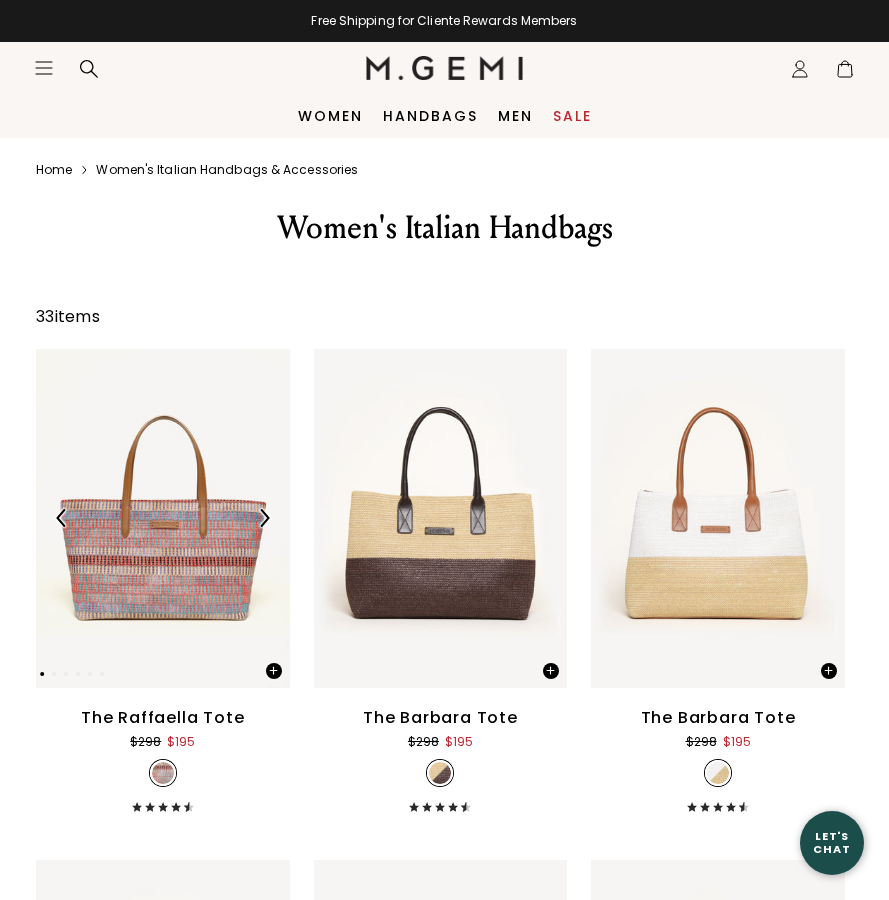 scroll, scrollTop: 0, scrollLeft: 0, axis: both 